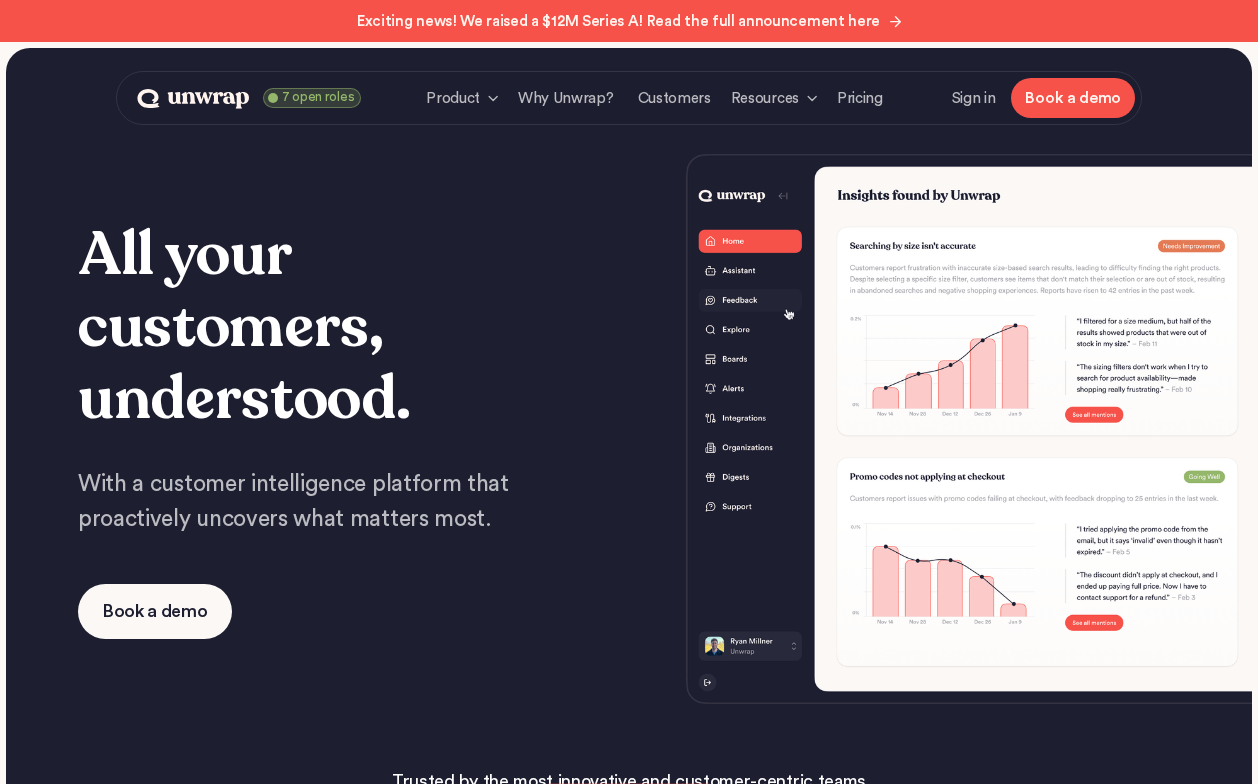scroll, scrollTop: 0, scrollLeft: 0, axis: both 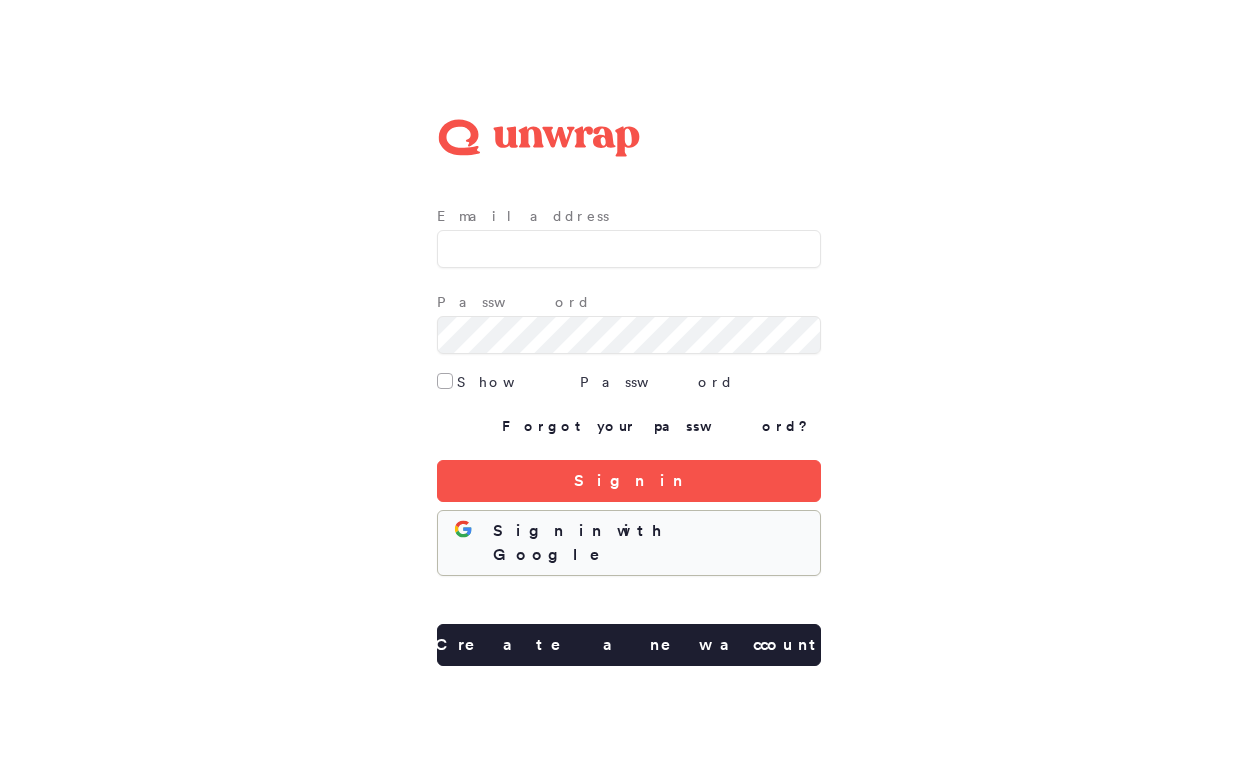 click 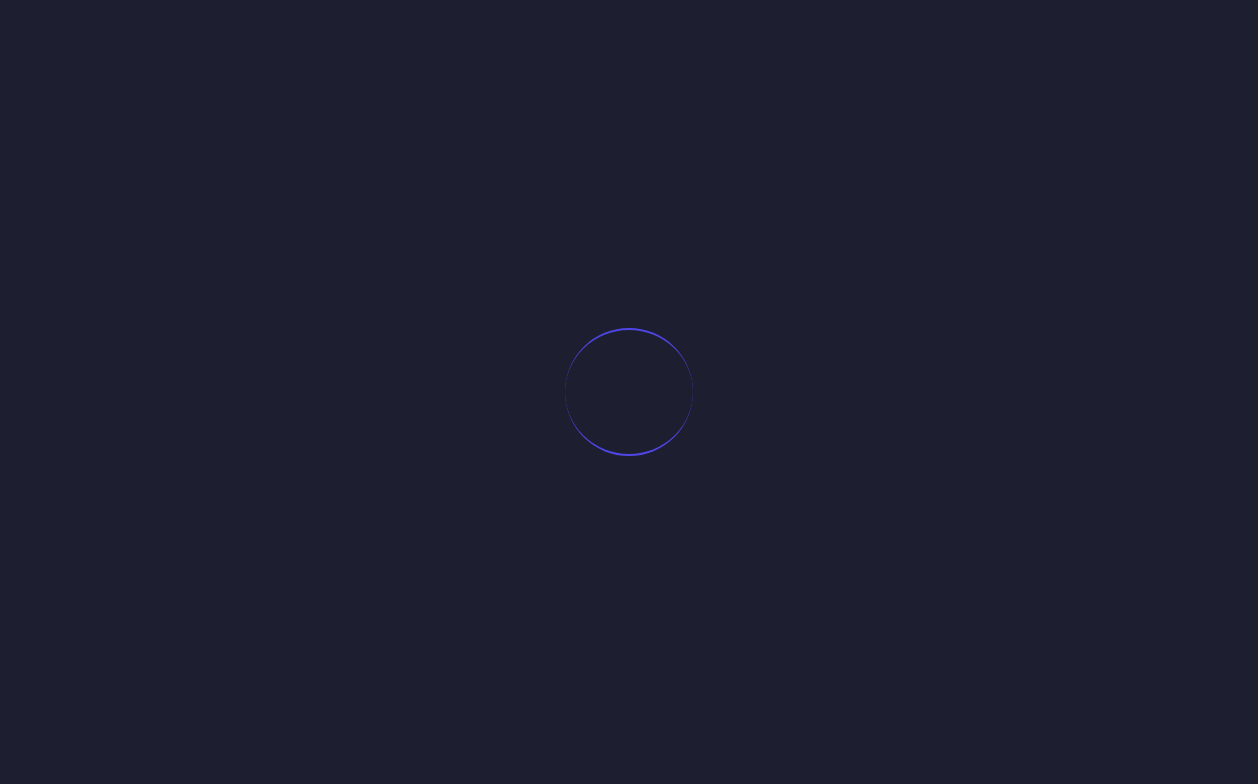 scroll, scrollTop: 0, scrollLeft: 0, axis: both 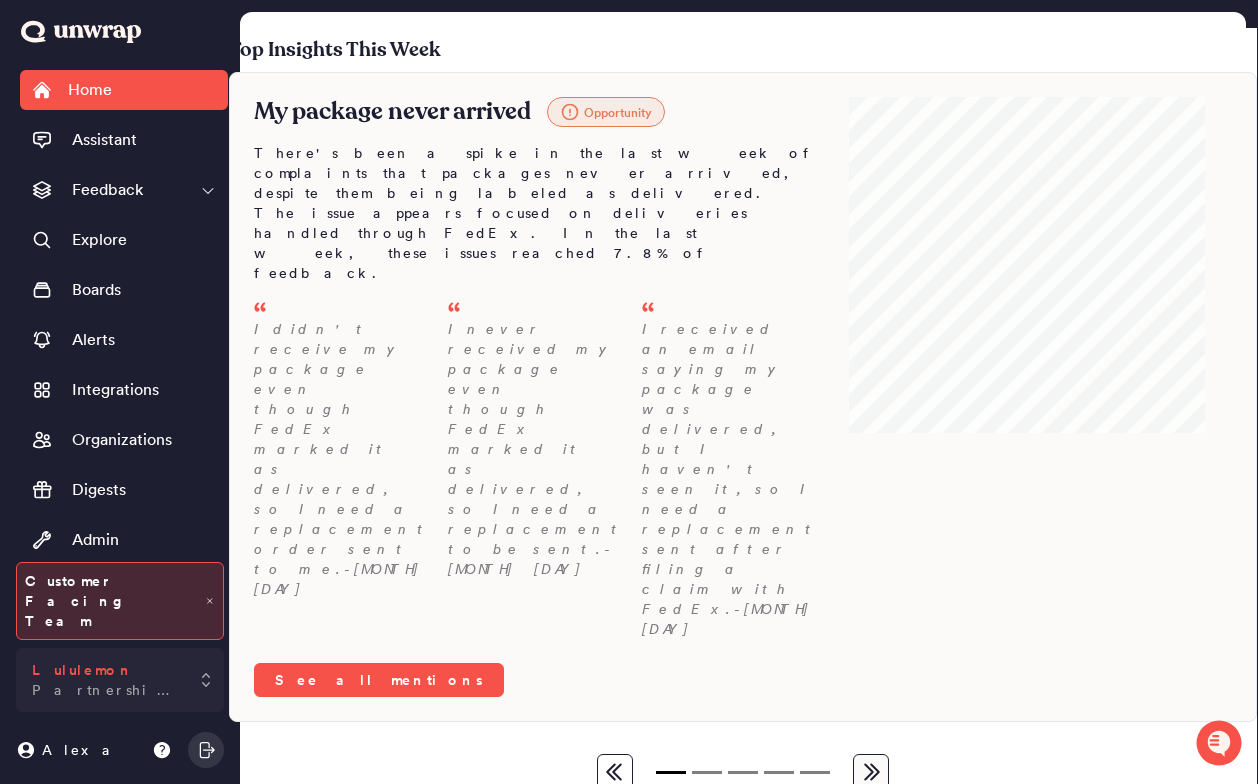 click on "Lululemon Partnership Demos" at bounding box center [106, 680] 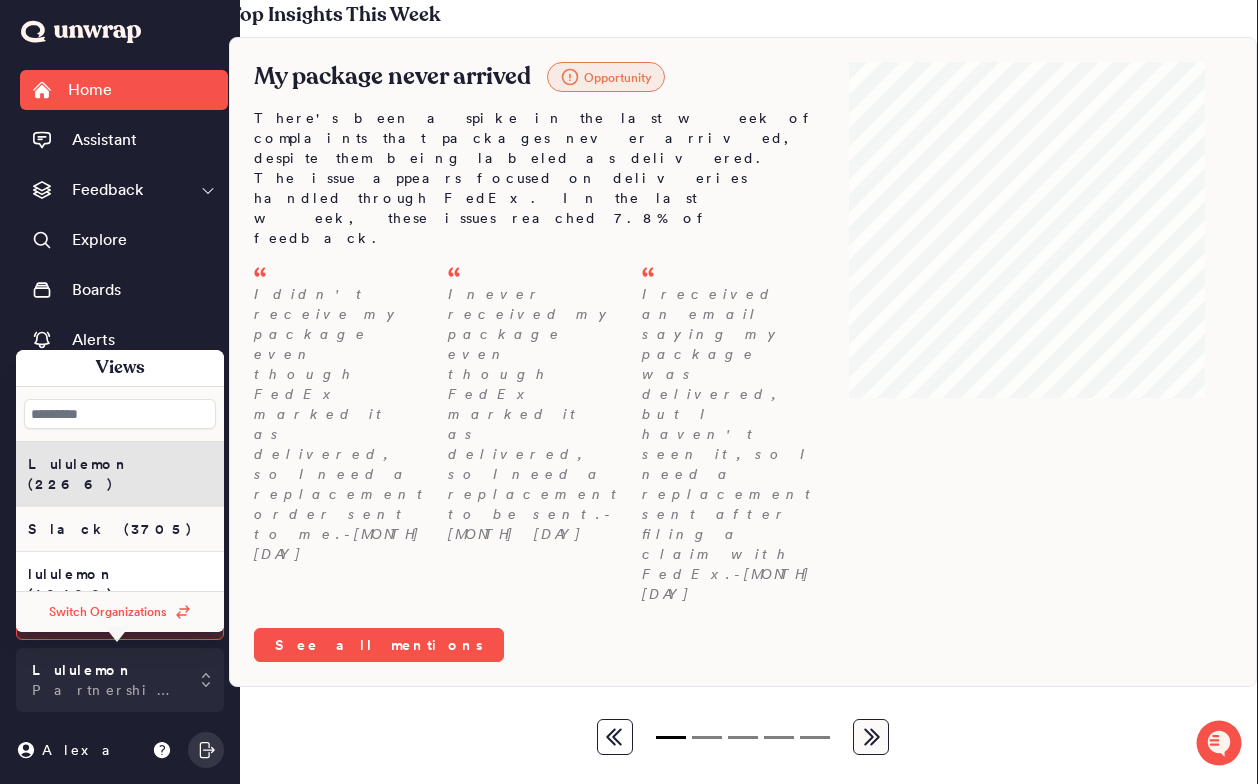 scroll, scrollTop: 78, scrollLeft: 0, axis: vertical 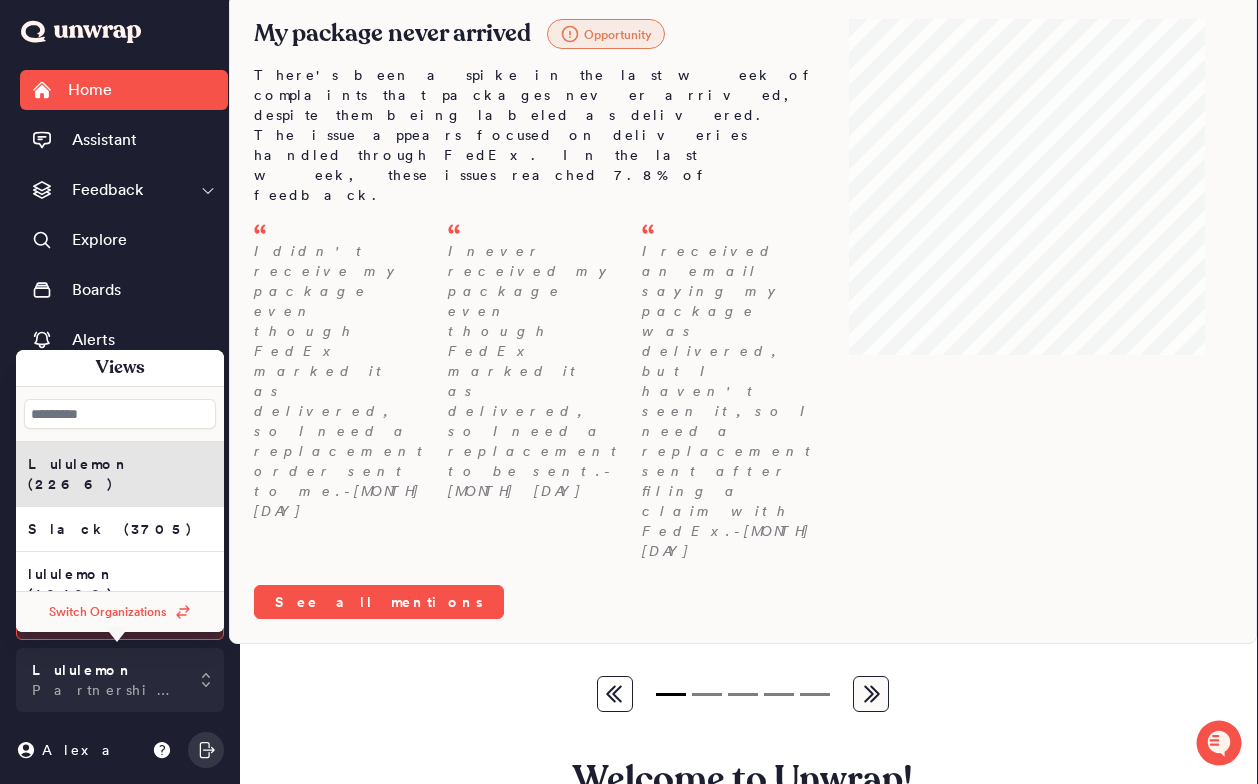 click on "Switch Organizations" at bounding box center (108, 612) 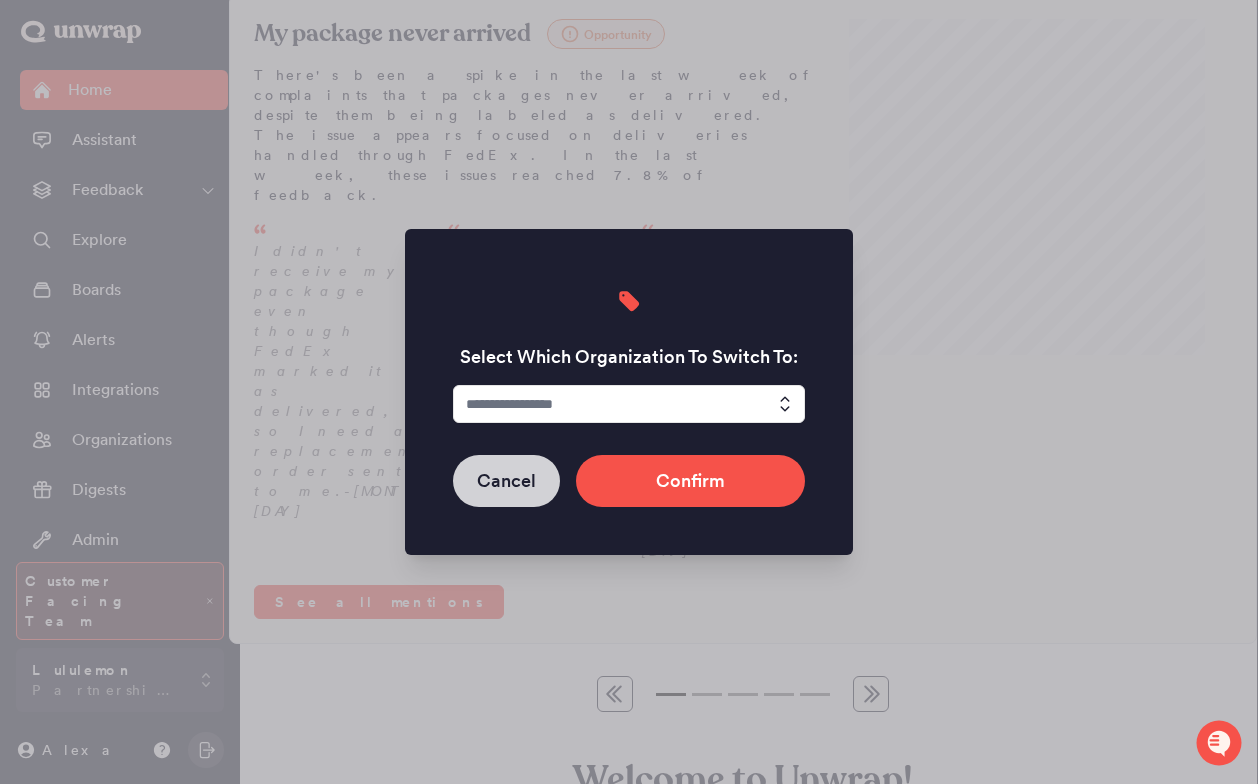 click on "Cancel" at bounding box center [506, 481] 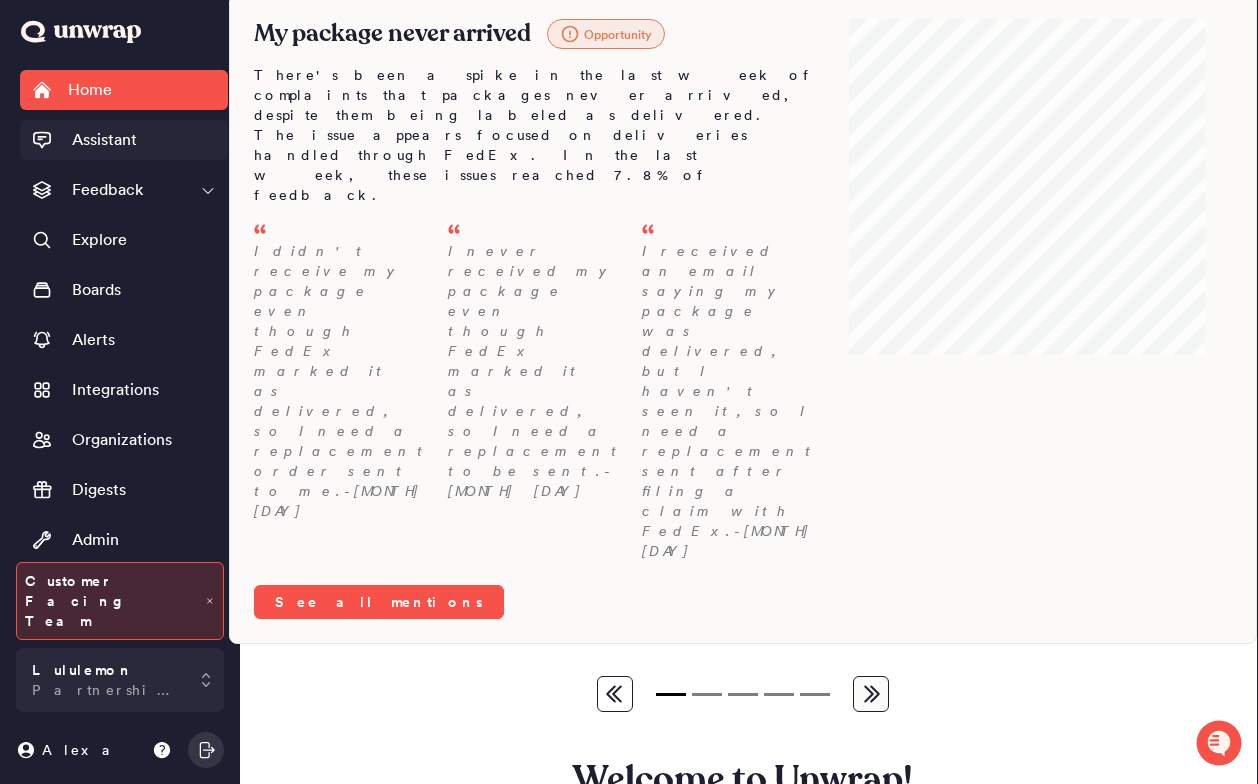 click on "Assistant" at bounding box center [124, 140] 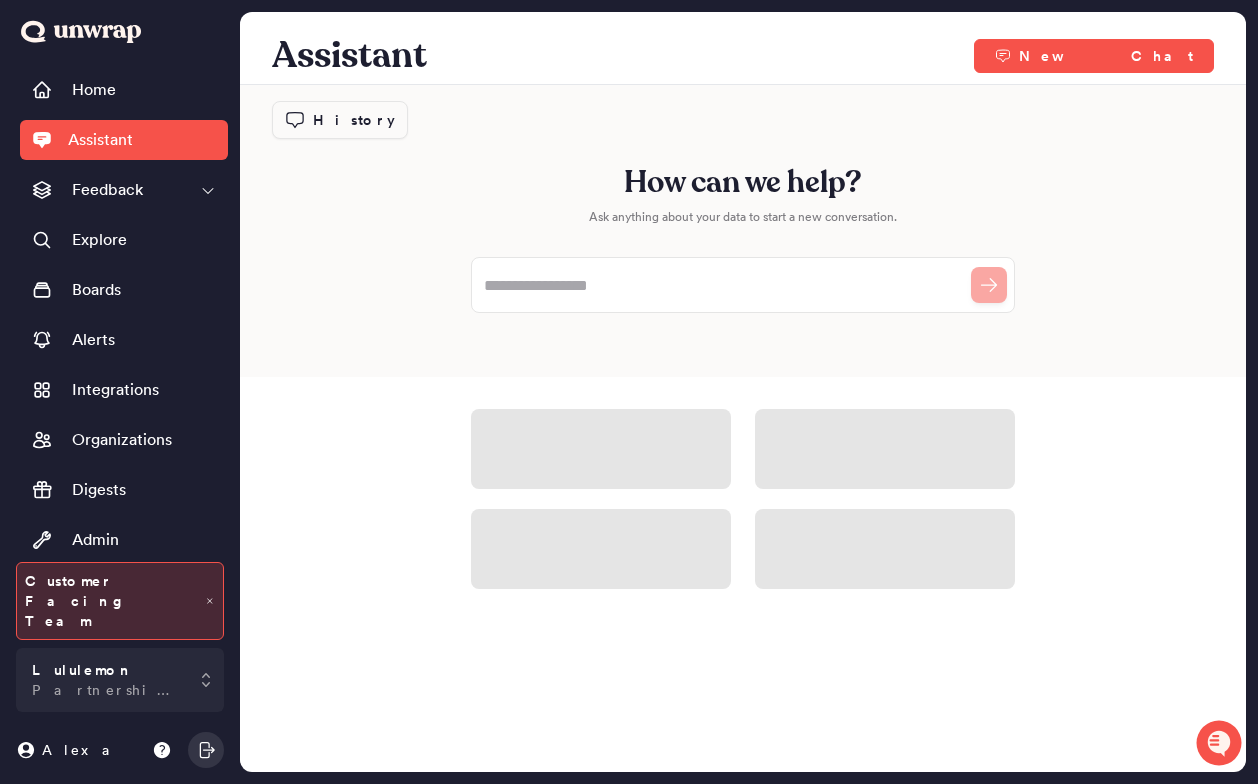 scroll, scrollTop: 0, scrollLeft: 0, axis: both 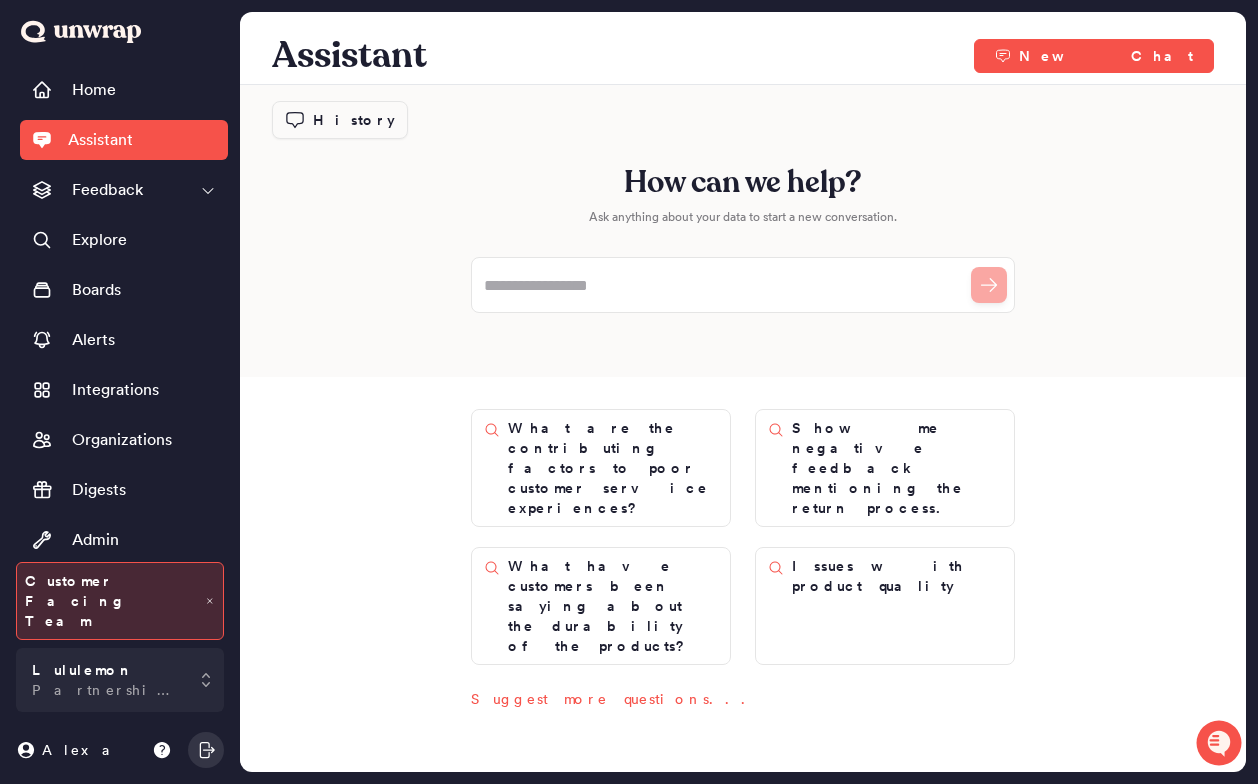 click 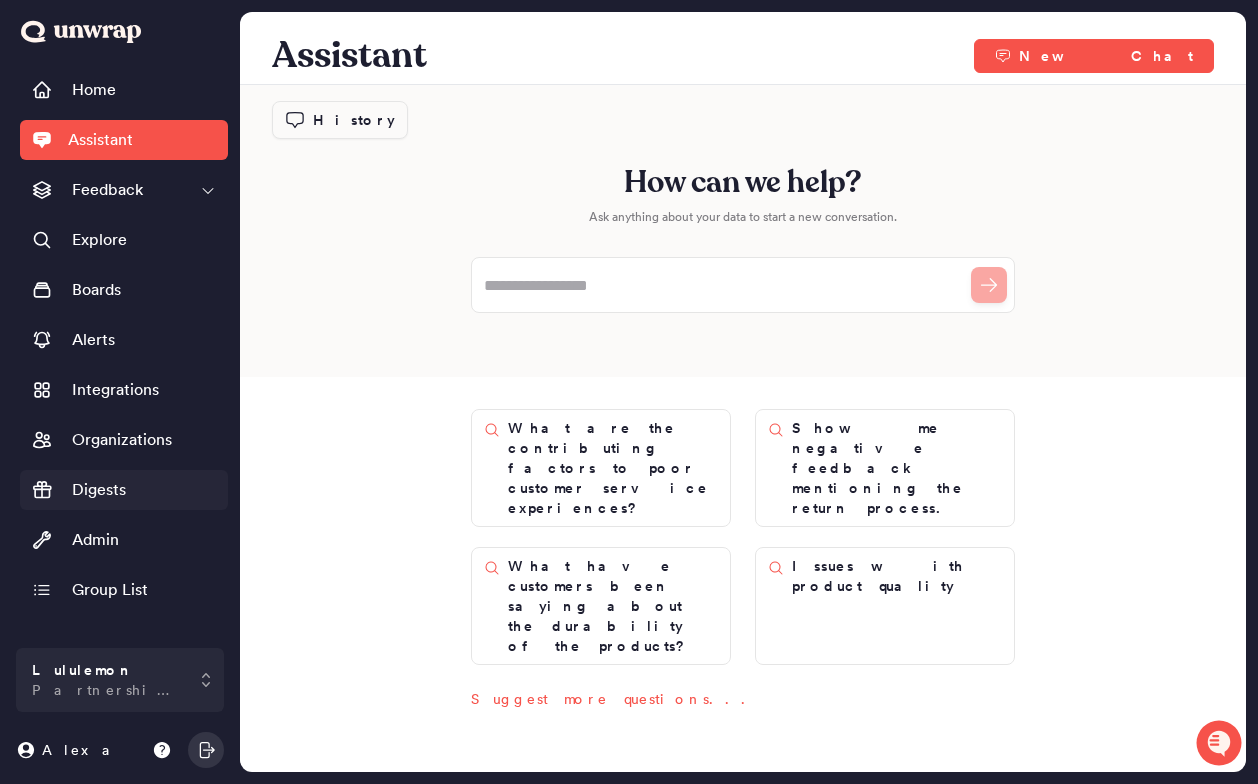 click on "Digests" at bounding box center [99, 490] 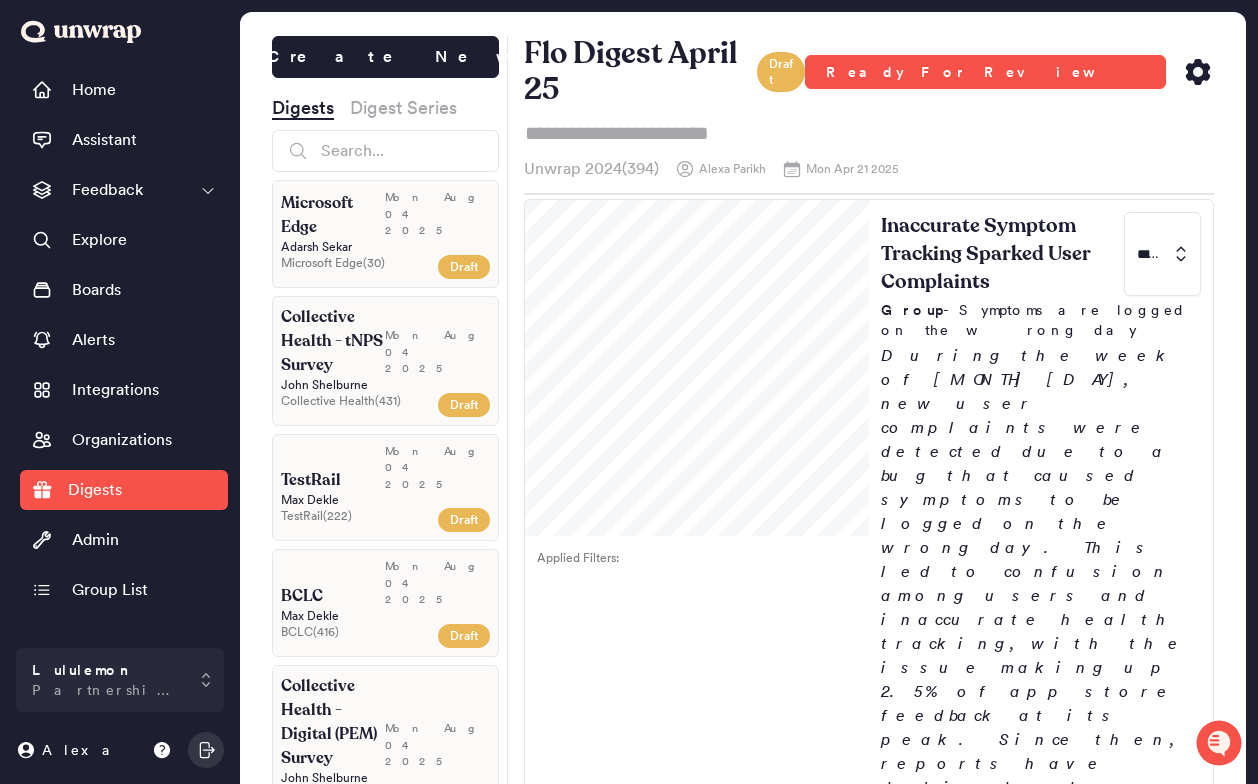 click on "Microsoft Edge" at bounding box center [333, 215] 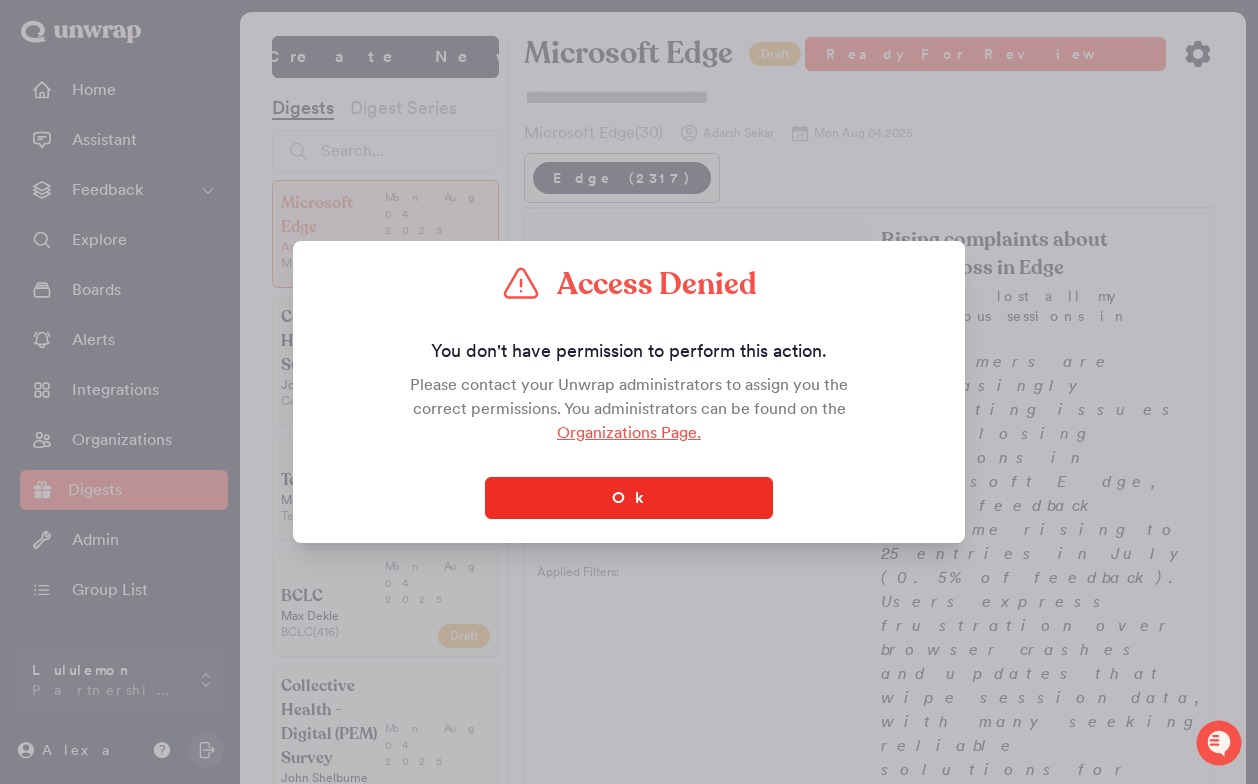 click on "Ok" at bounding box center (629, 498) 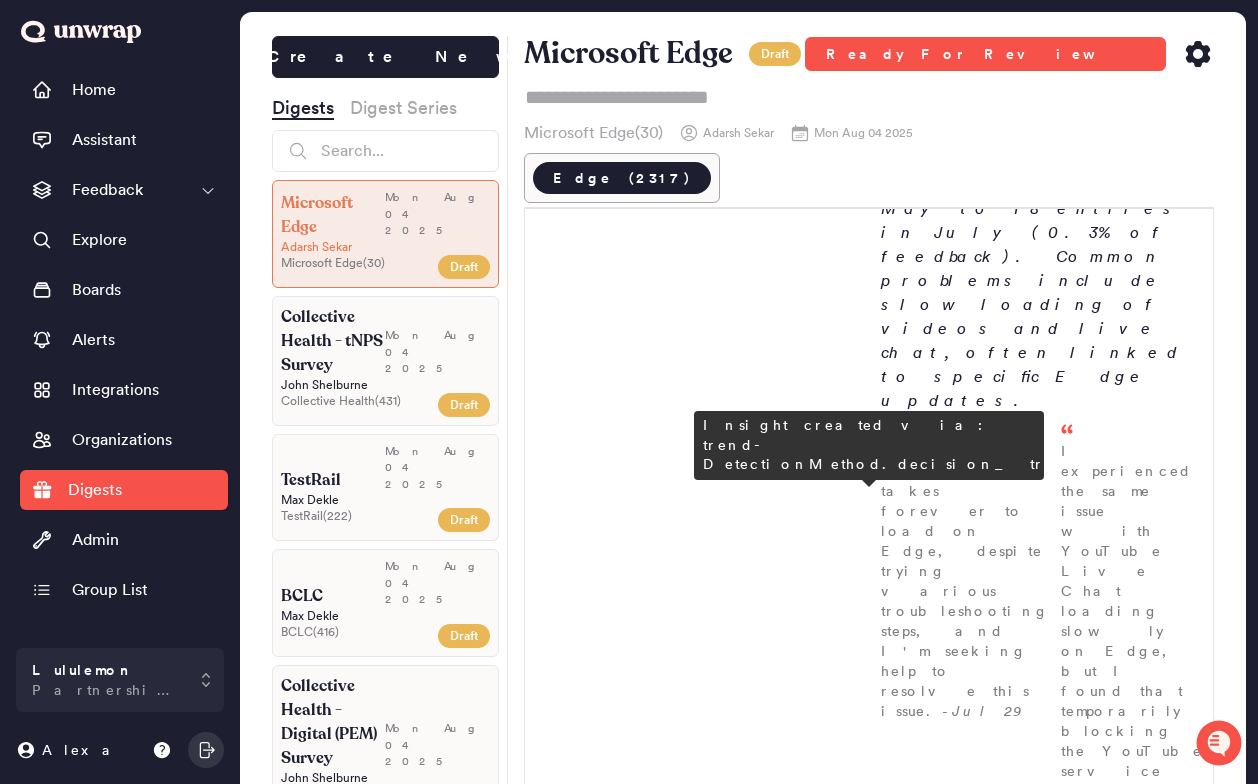 scroll, scrollTop: 3775, scrollLeft: 0, axis: vertical 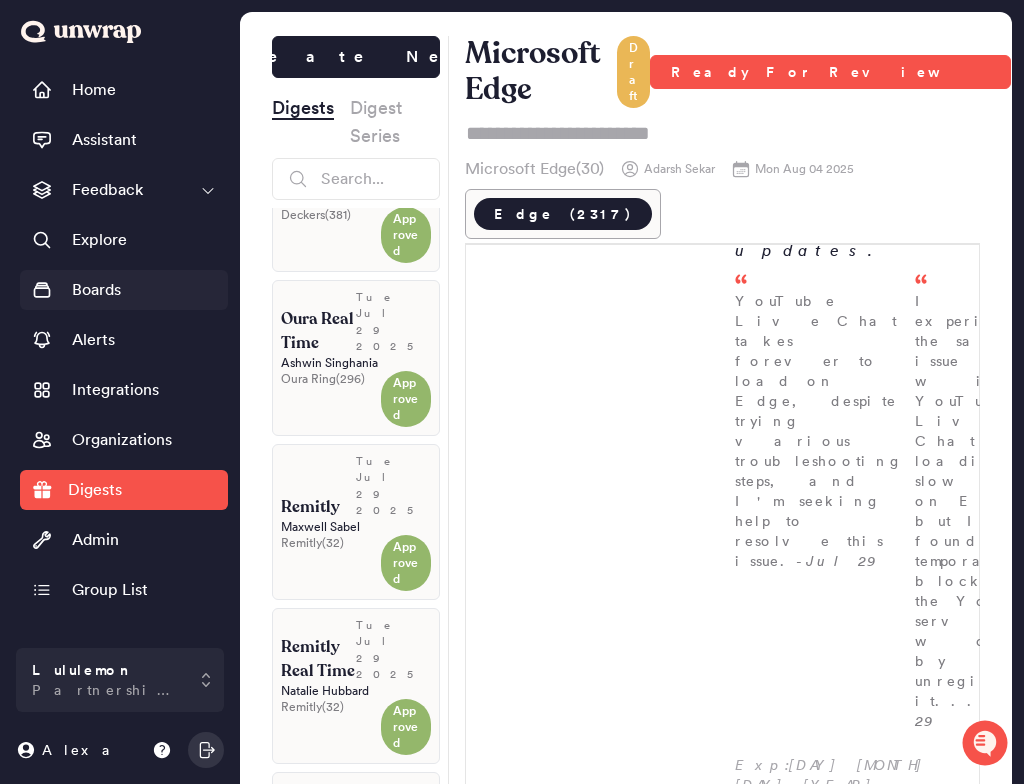 click on "Boards" at bounding box center (124, 290) 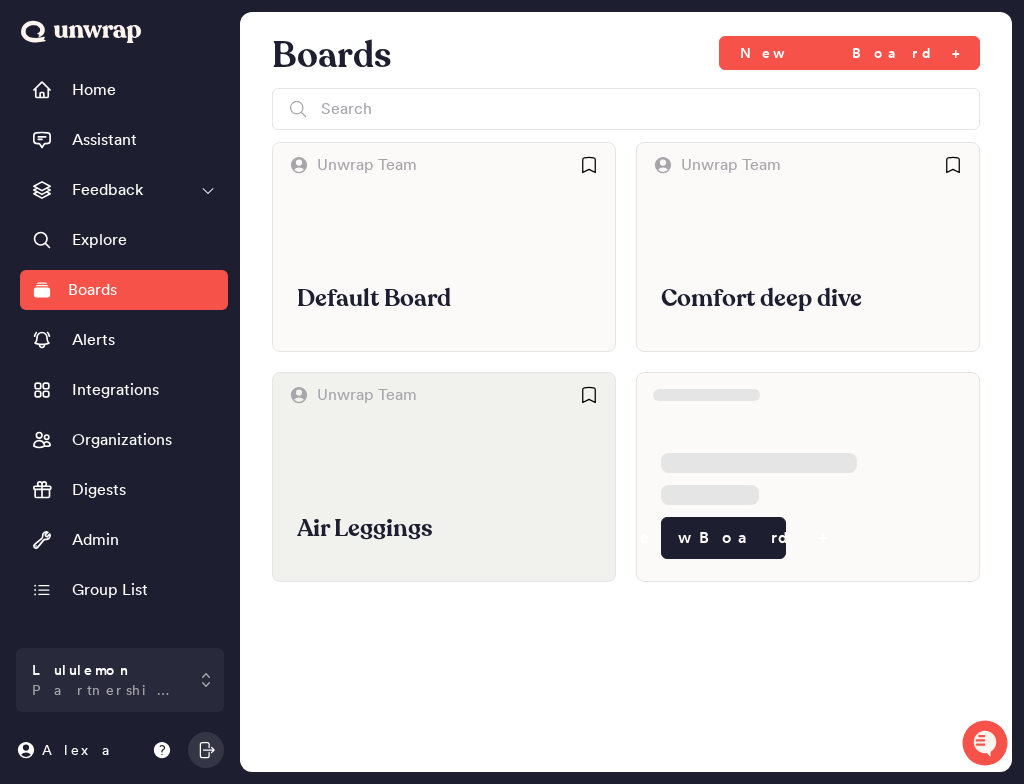 click on "Air Leggings" at bounding box center [444, 499] 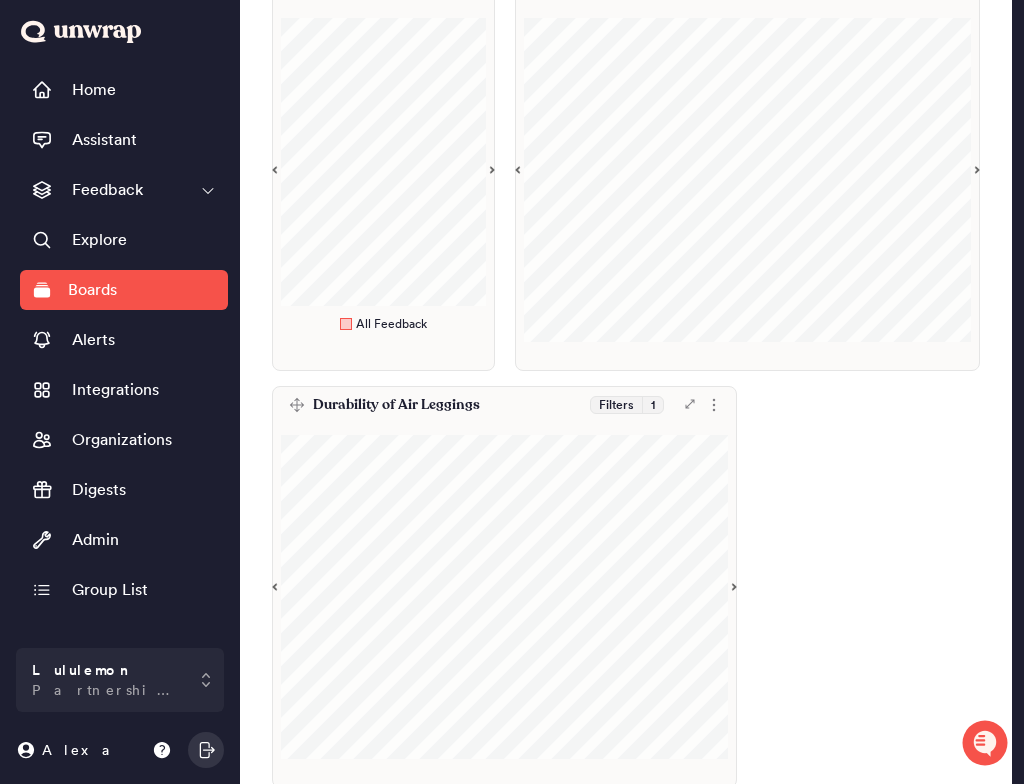 scroll, scrollTop: 274, scrollLeft: 0, axis: vertical 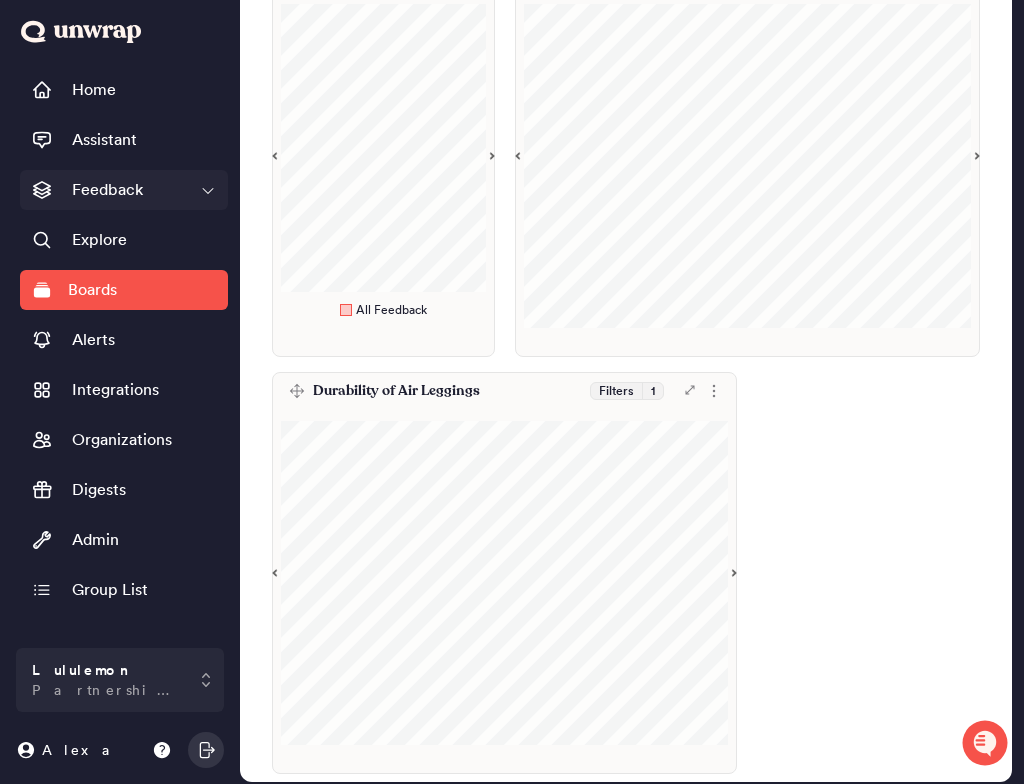 click on "Feedback" at bounding box center (124, 190) 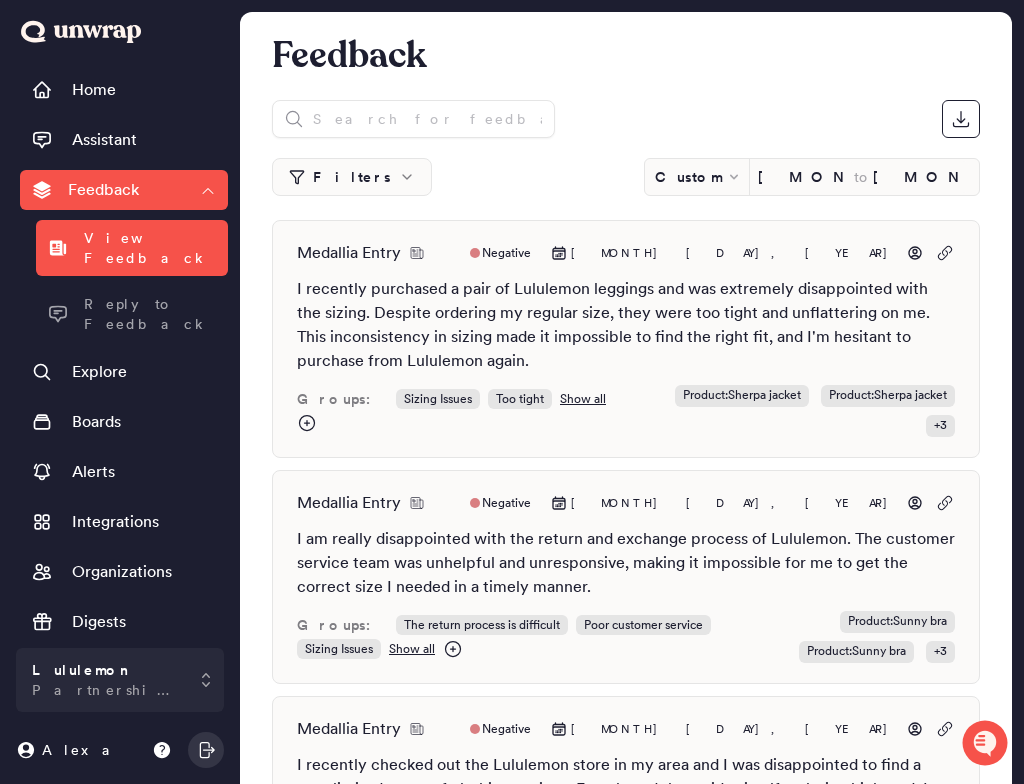 click on "Feedback" at bounding box center (124, 190) 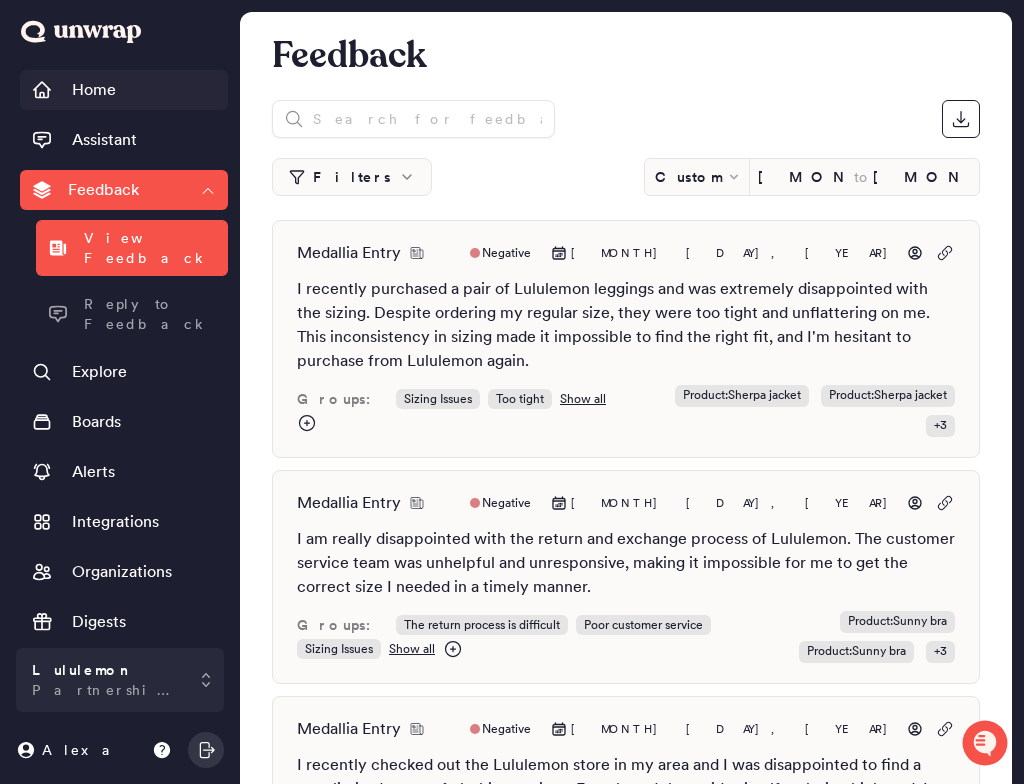 click on "Home" at bounding box center [124, 90] 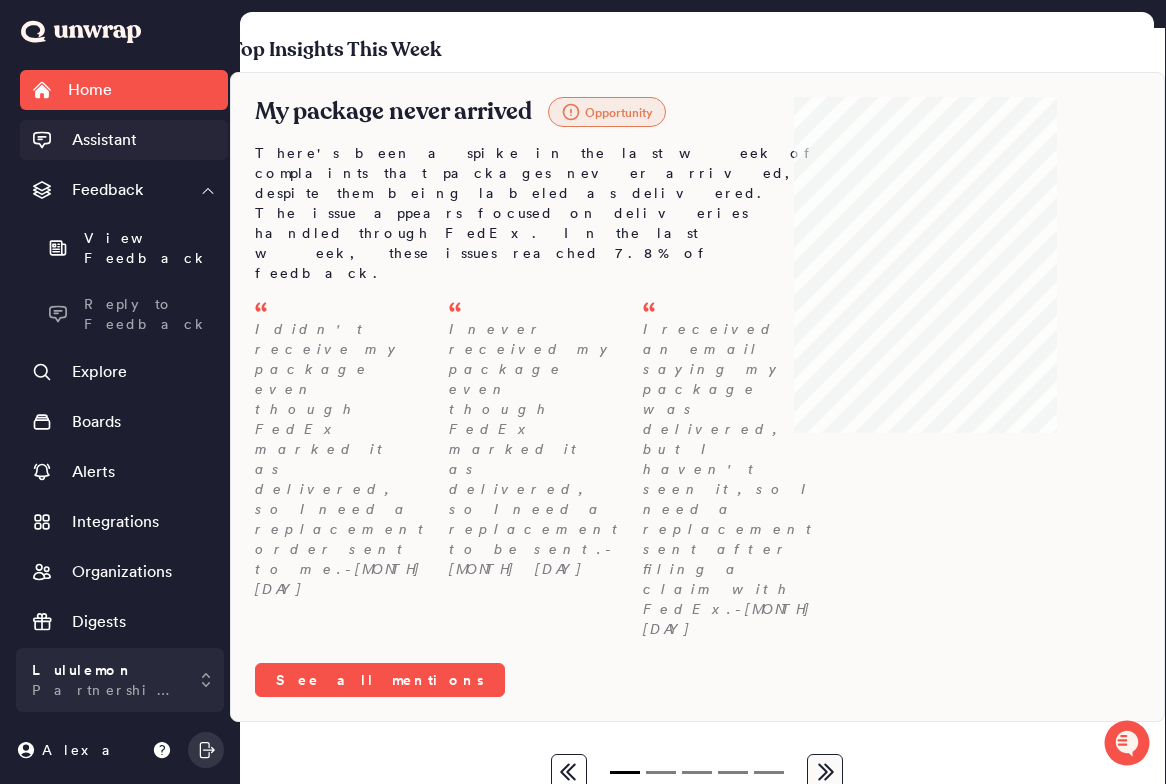 scroll, scrollTop: 72, scrollLeft: 0, axis: vertical 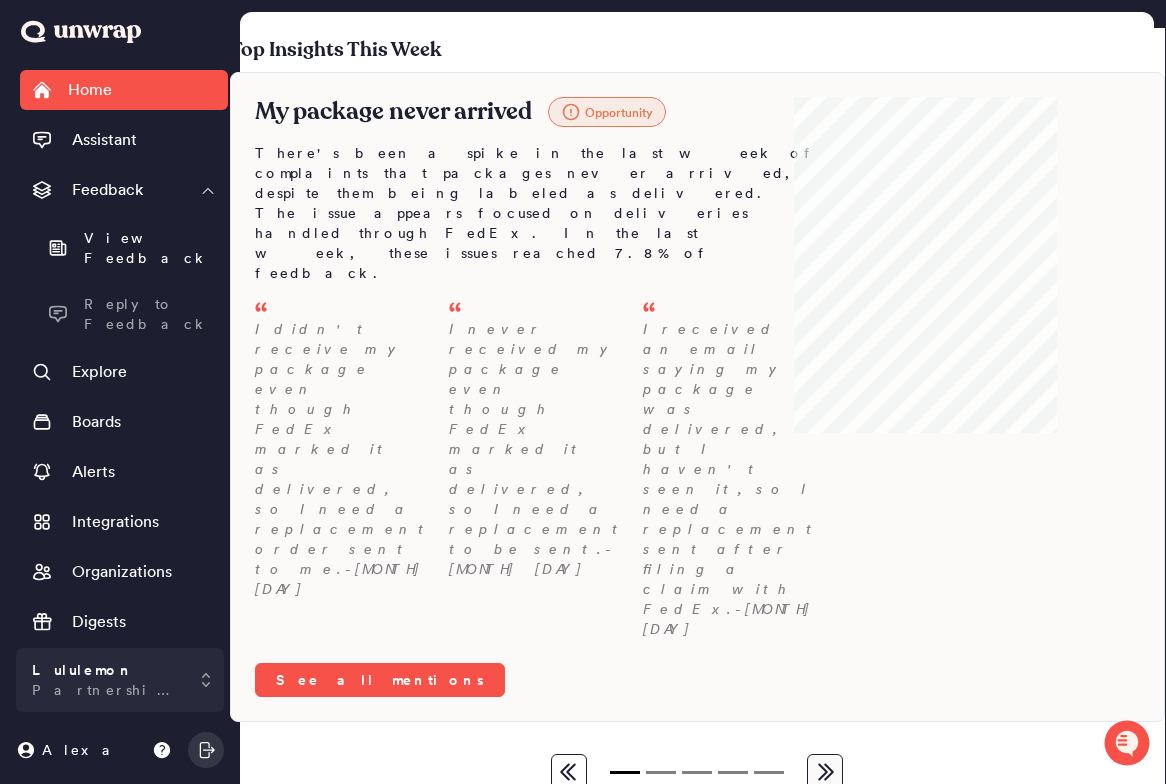click on "Home" at bounding box center [90, 90] 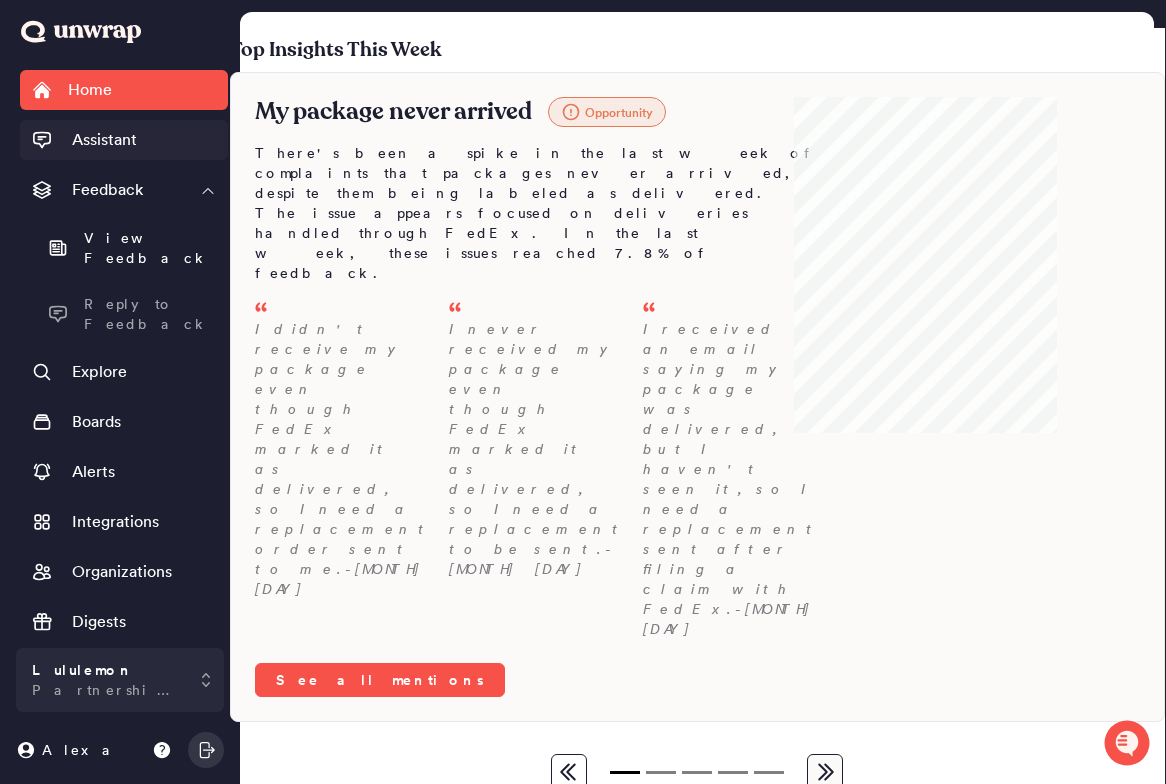 click on "Assistant" at bounding box center [104, 140] 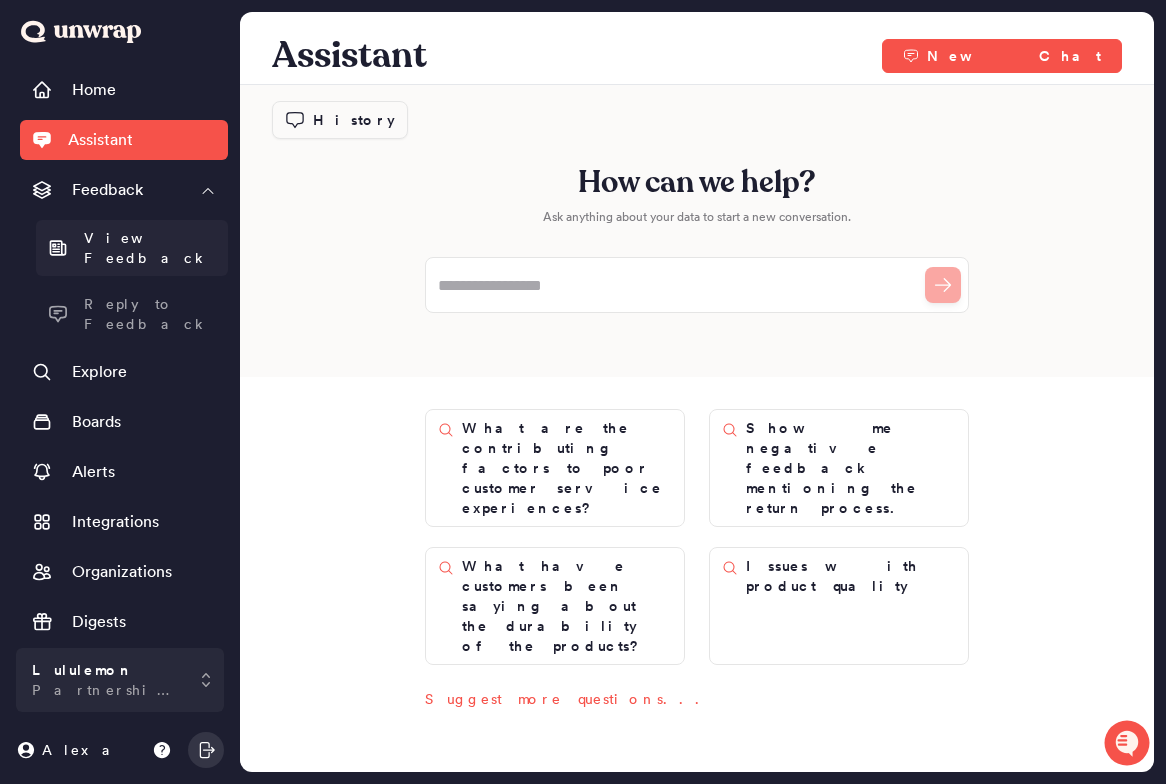 click on "View Feedback" at bounding box center [132, 248] 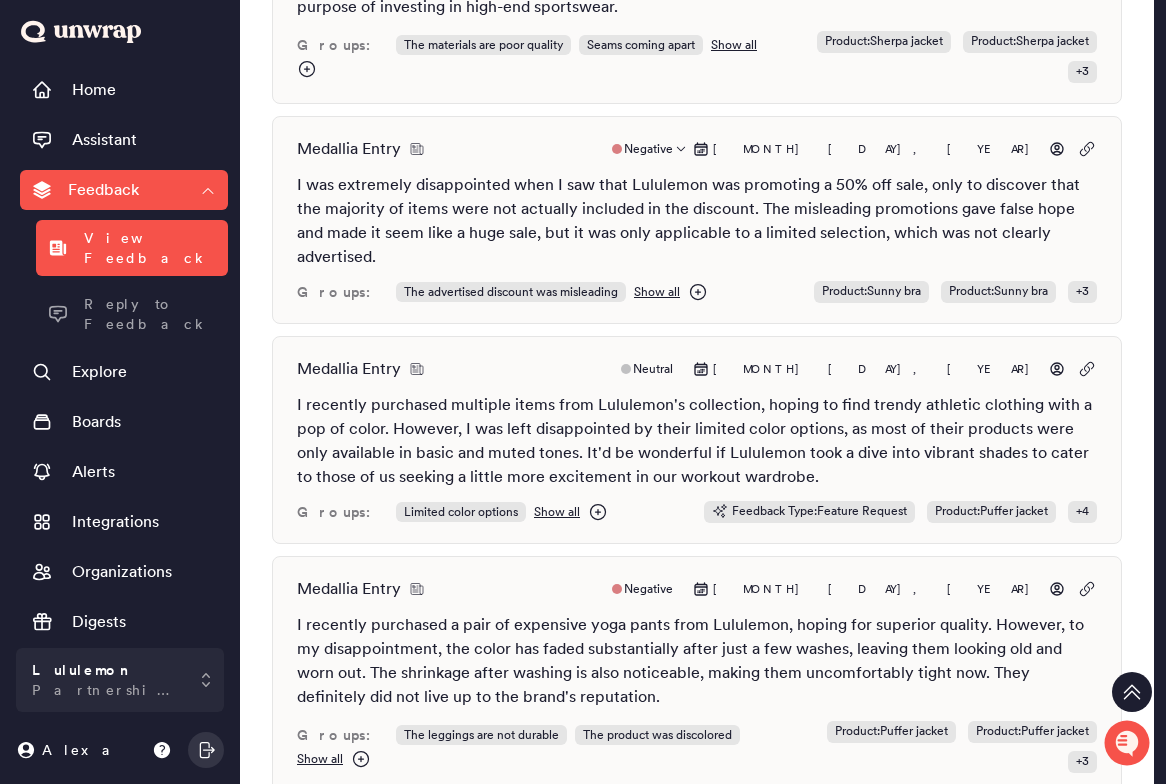 scroll, scrollTop: 1307, scrollLeft: 0, axis: vertical 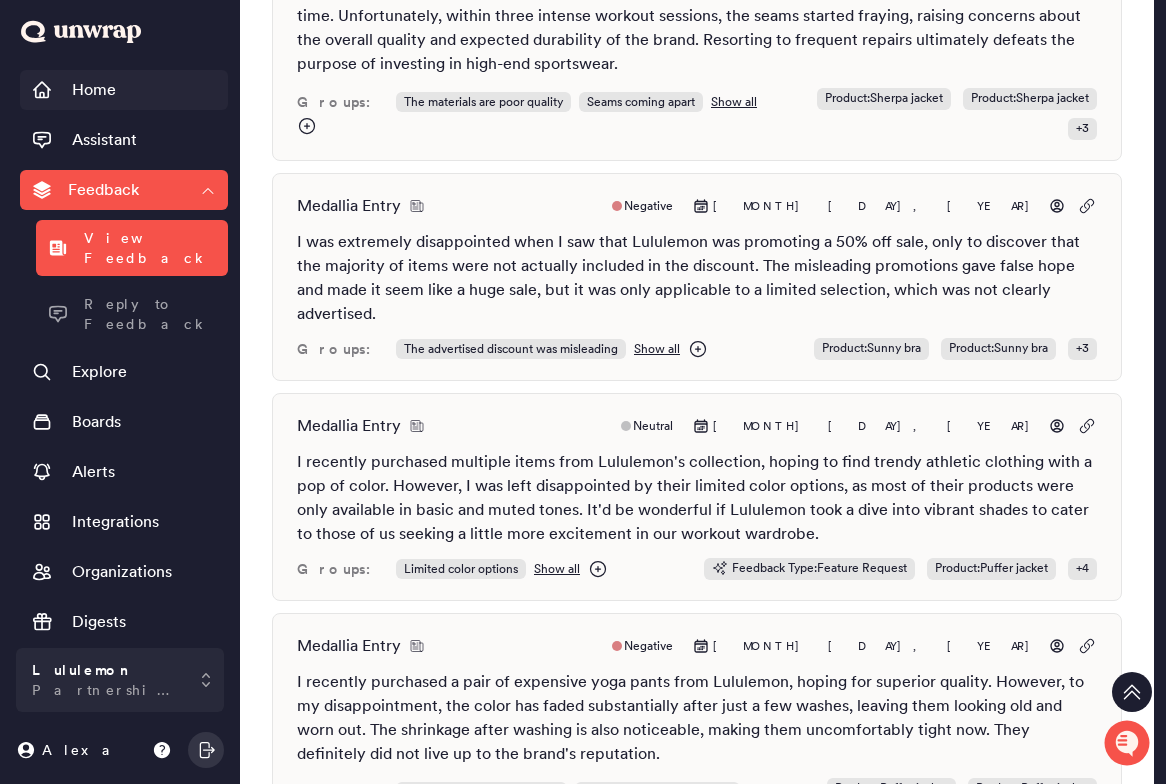 click on "Home" at bounding box center (124, 90) 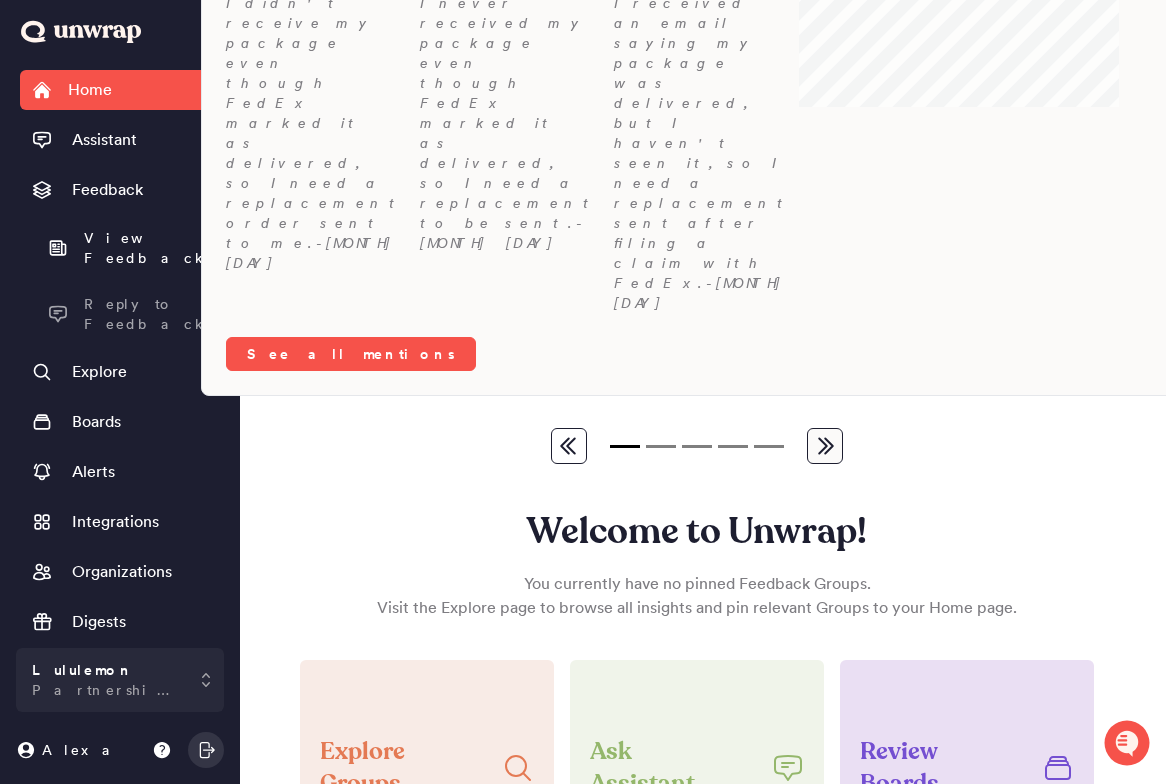scroll, scrollTop: 382, scrollLeft: 0, axis: vertical 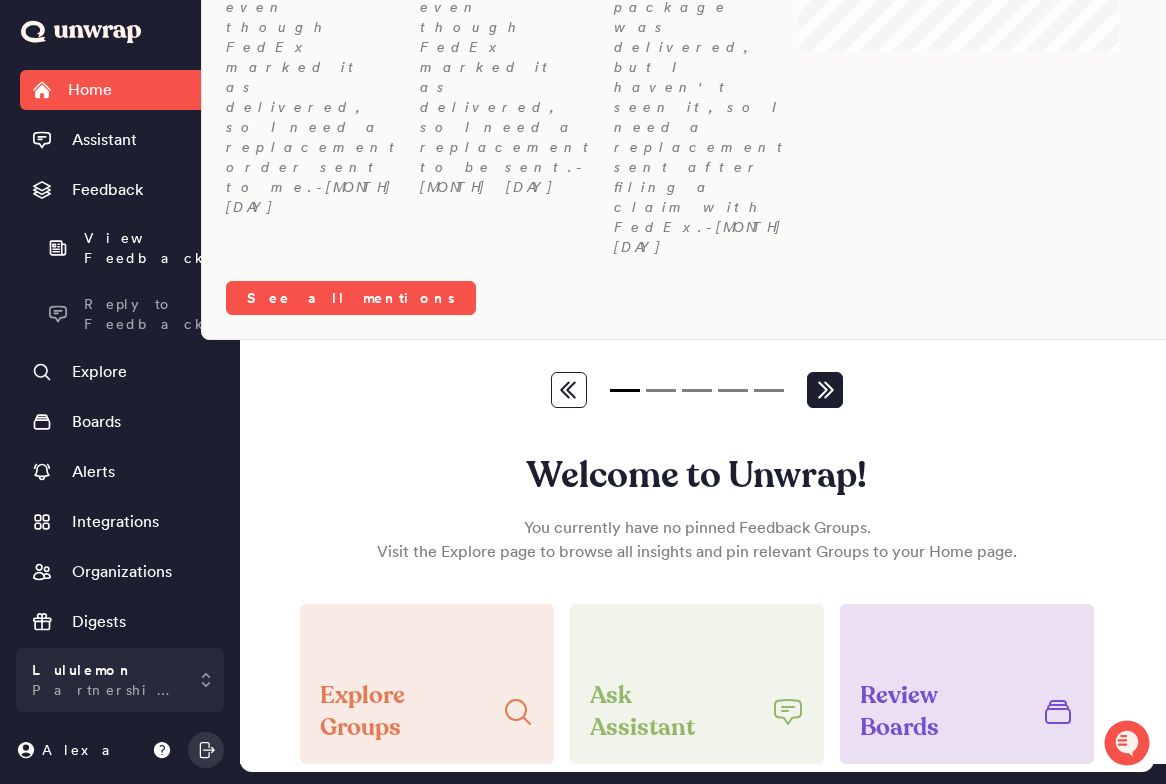 click 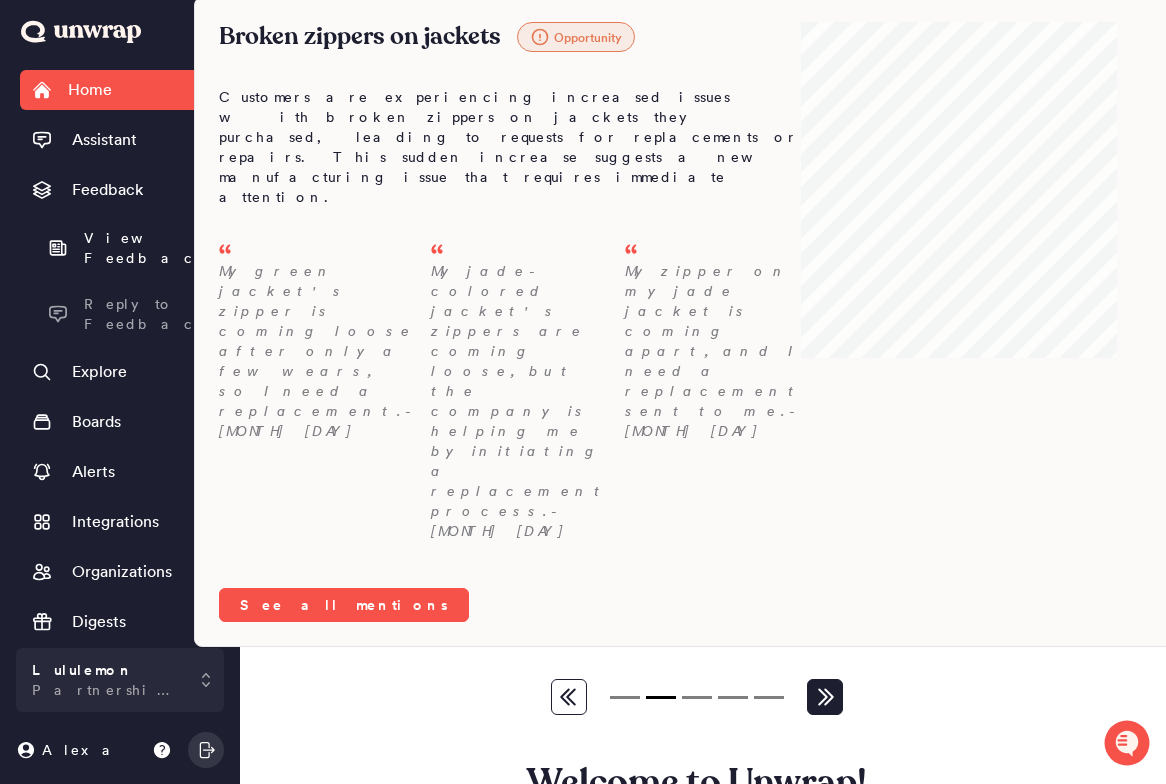 scroll, scrollTop: 382, scrollLeft: 0, axis: vertical 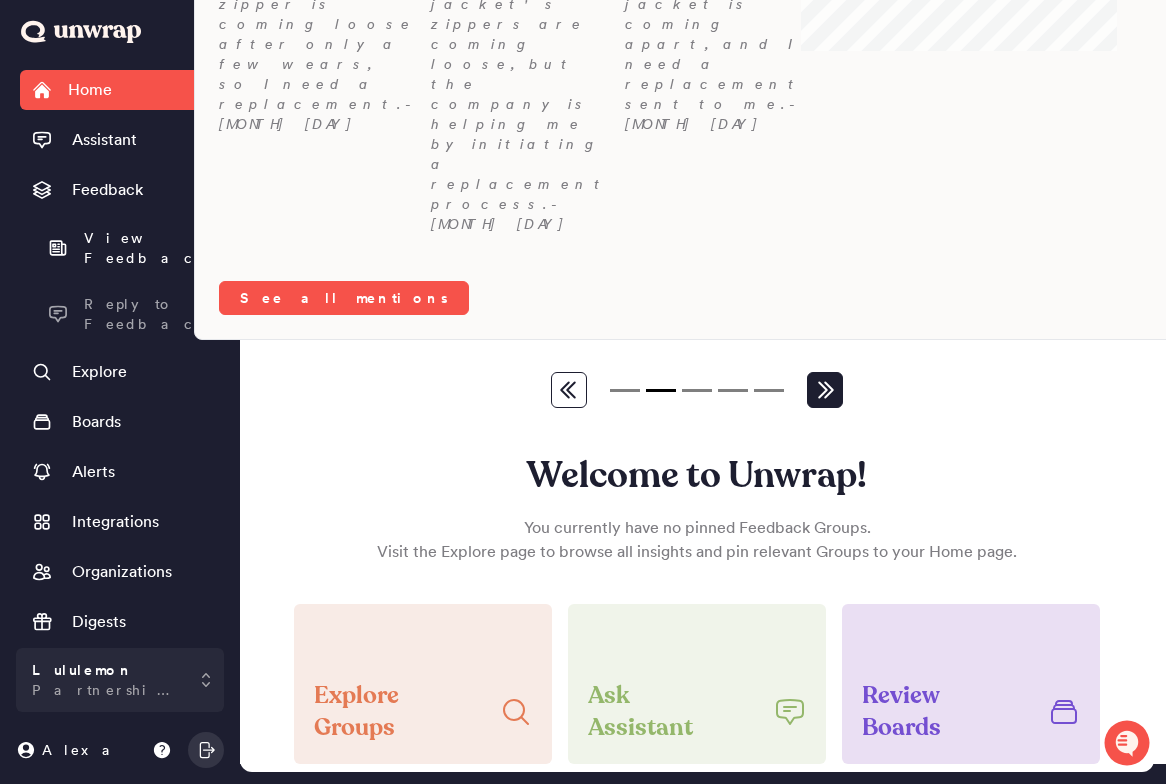 click 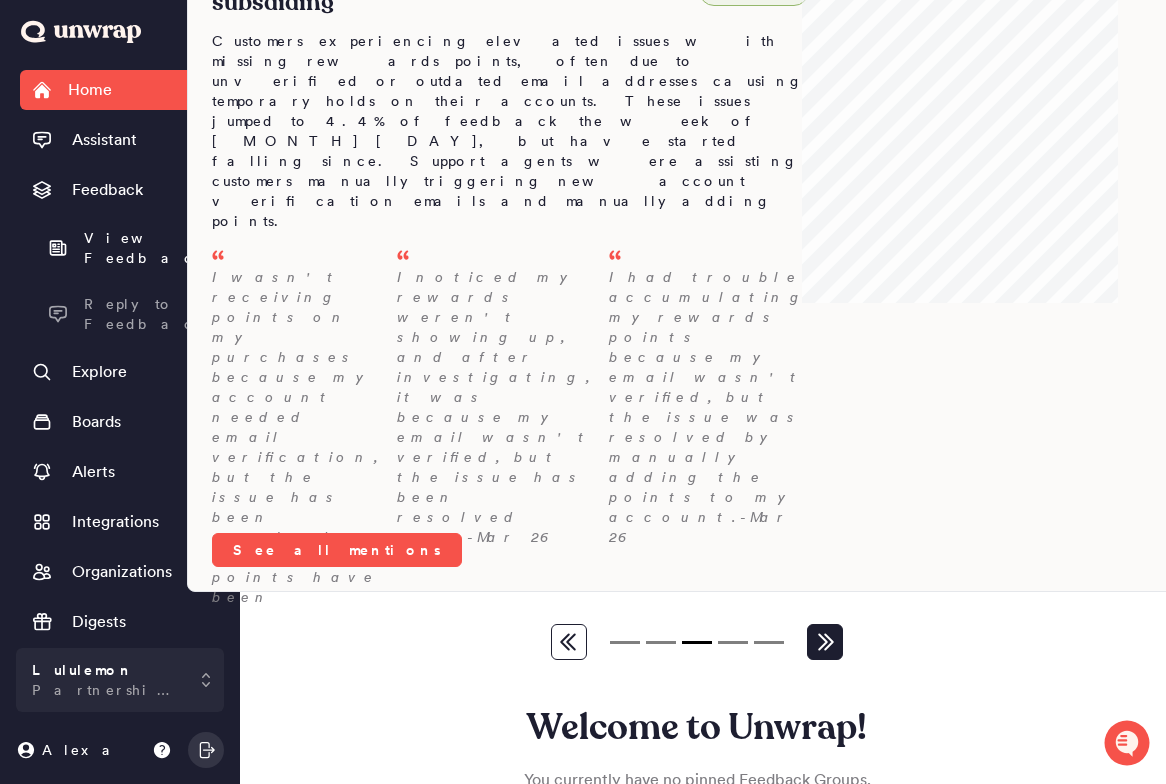 scroll, scrollTop: 382, scrollLeft: 0, axis: vertical 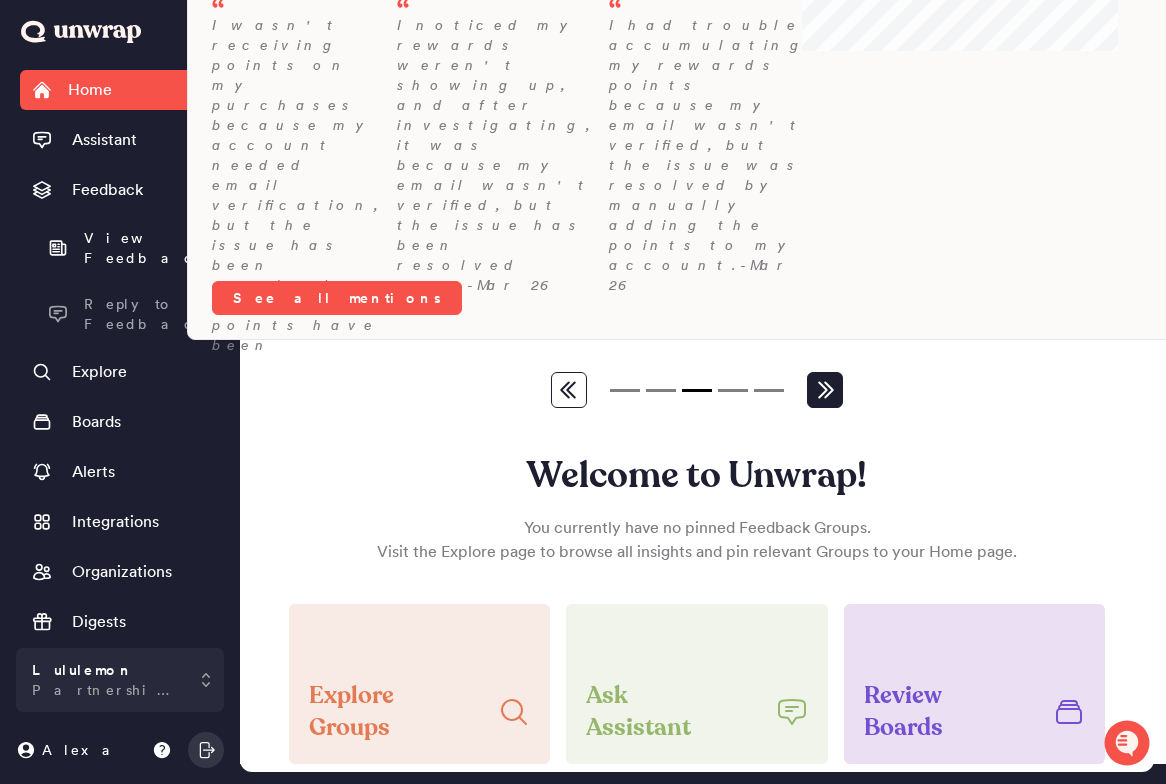 click 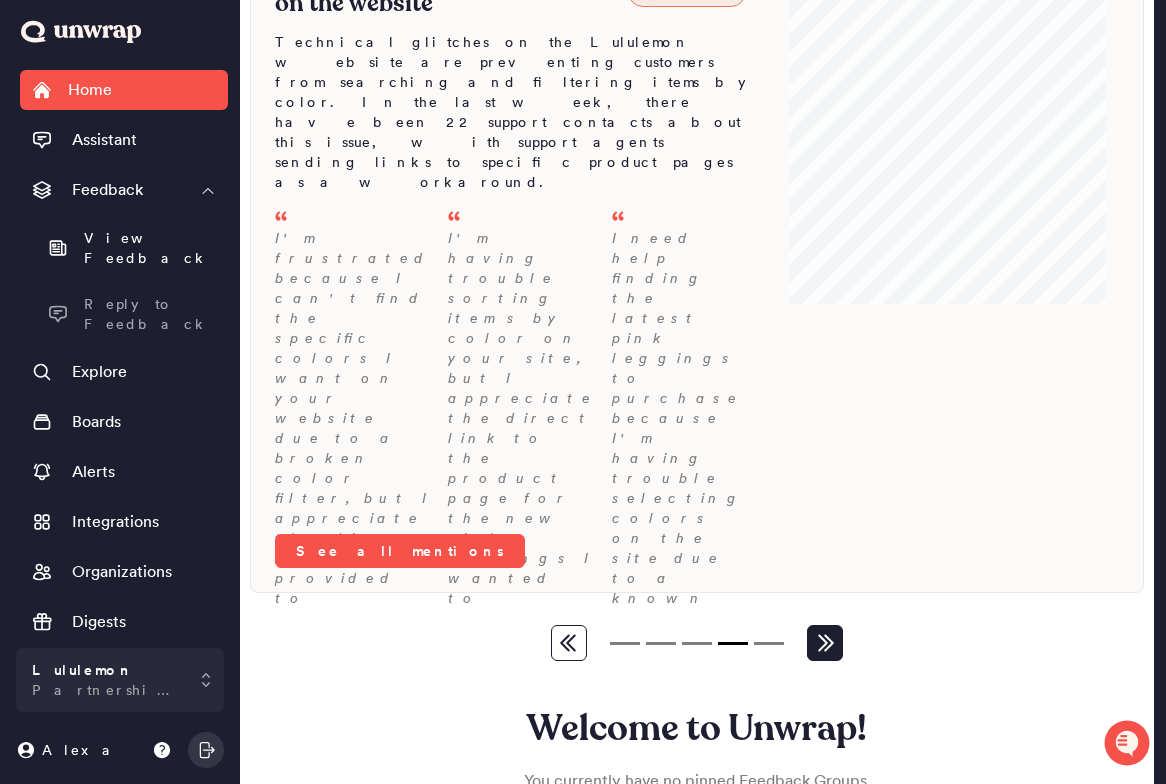 scroll, scrollTop: 142, scrollLeft: 0, axis: vertical 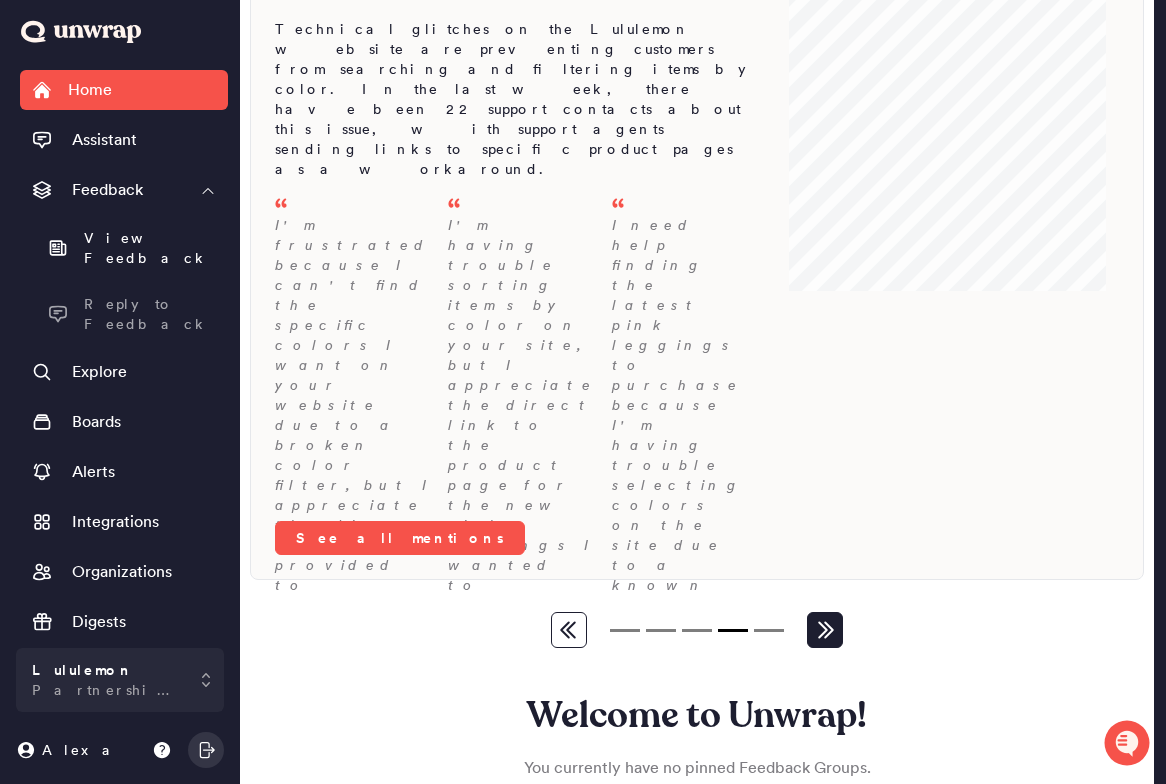 click 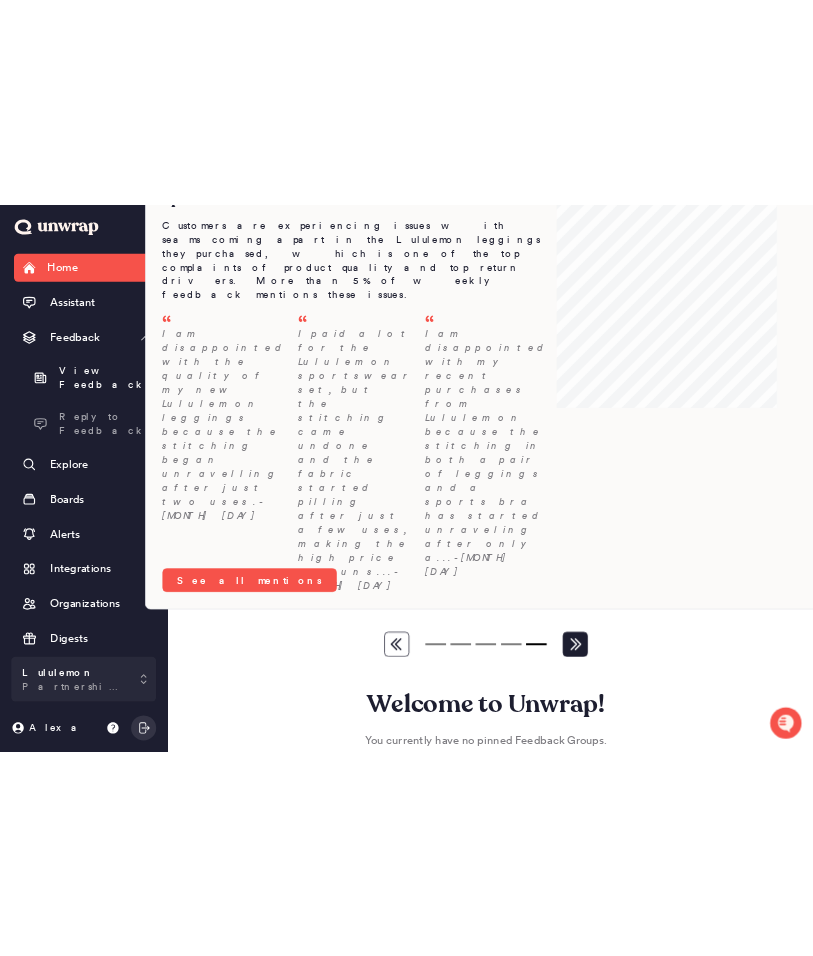 scroll, scrollTop: 0, scrollLeft: 0, axis: both 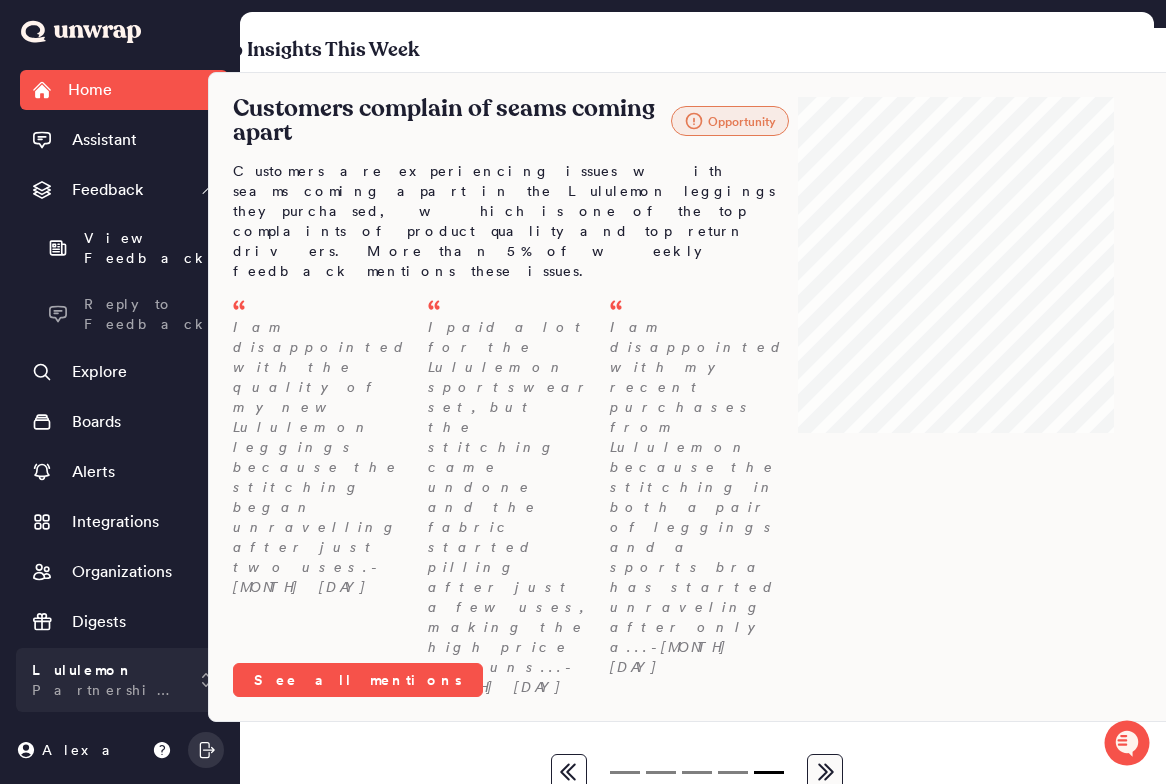 click on "Home" at bounding box center (124, 90) 